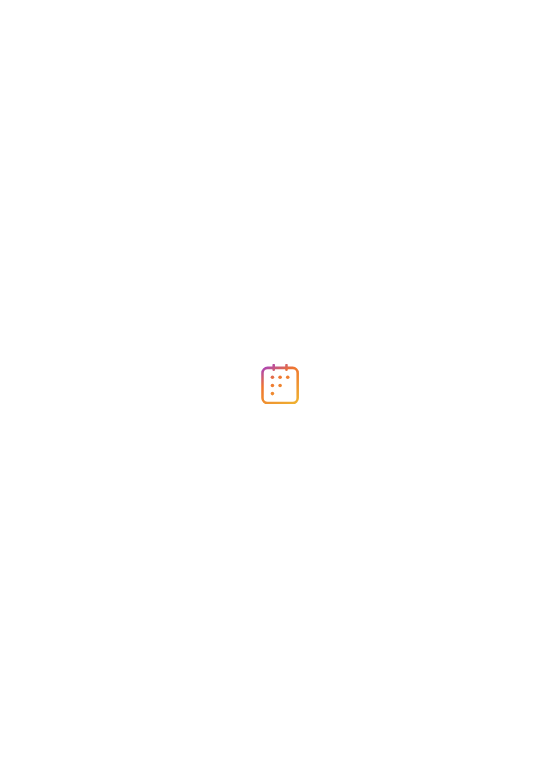 scroll, scrollTop: 0, scrollLeft: 0, axis: both 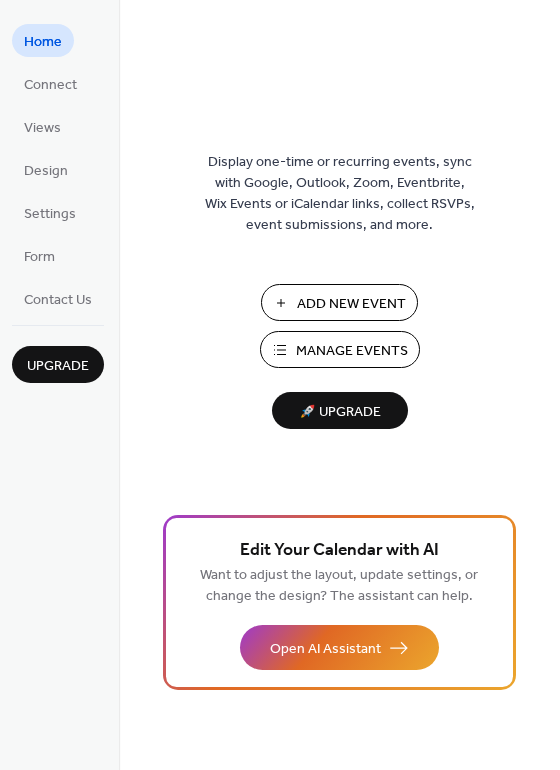 click on "Add New Event" at bounding box center [351, 304] 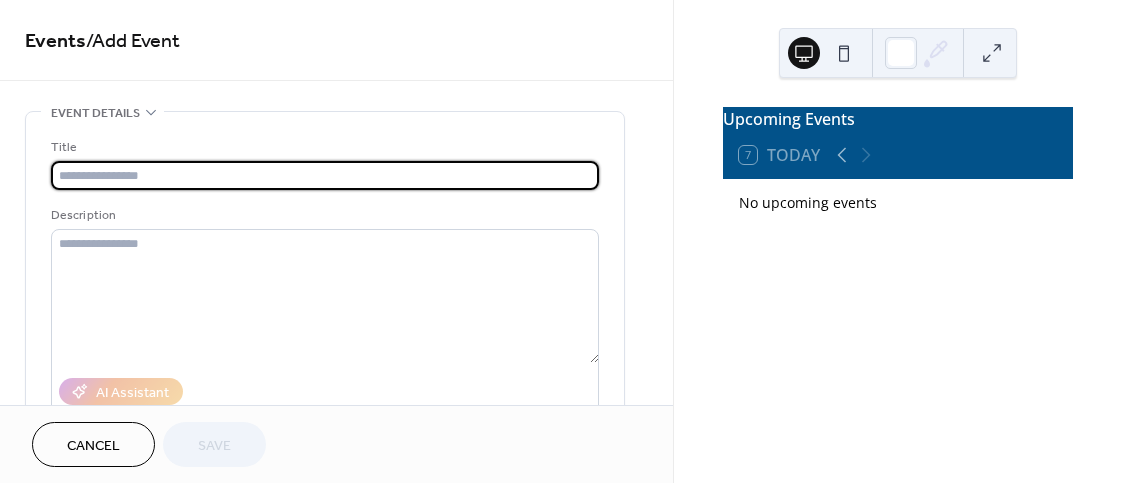 scroll, scrollTop: 0, scrollLeft: 0, axis: both 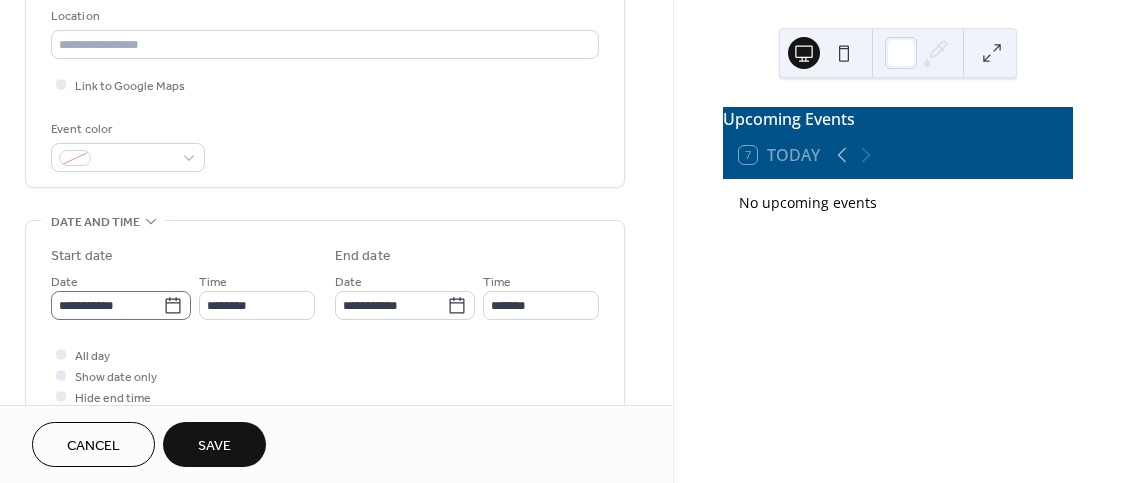 type on "**********" 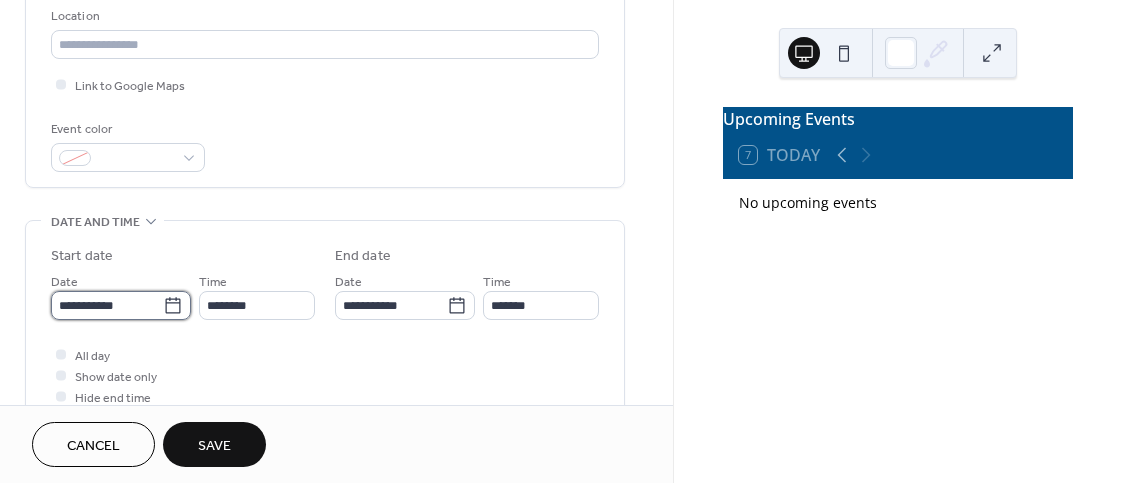 click on "**********" at bounding box center [107, 305] 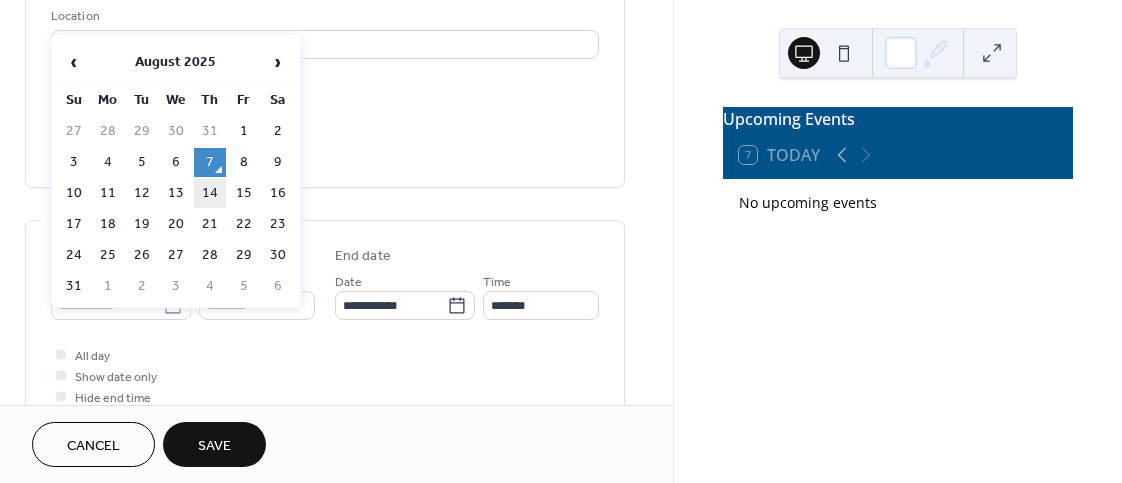 click on "14" at bounding box center (210, 193) 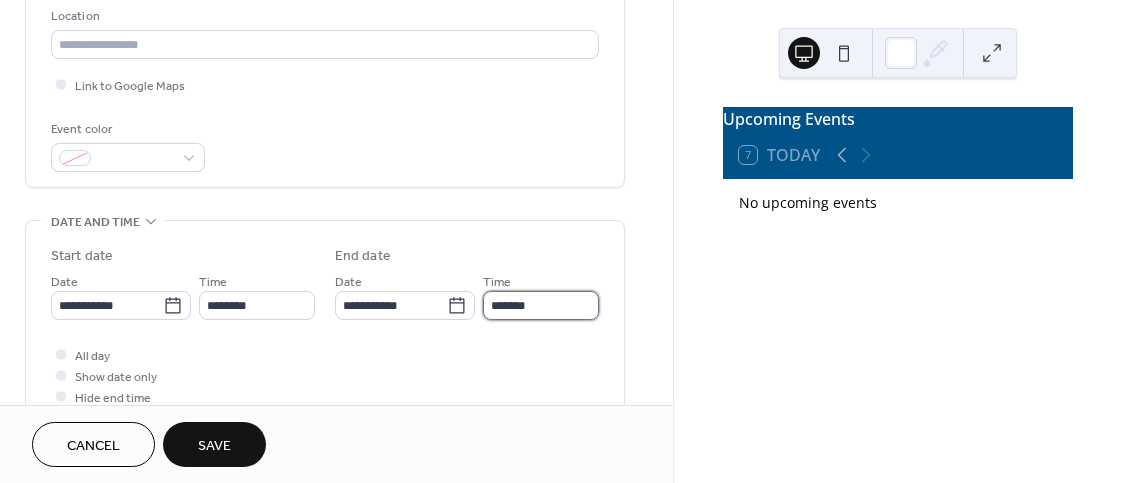 click on "*******" at bounding box center (541, 305) 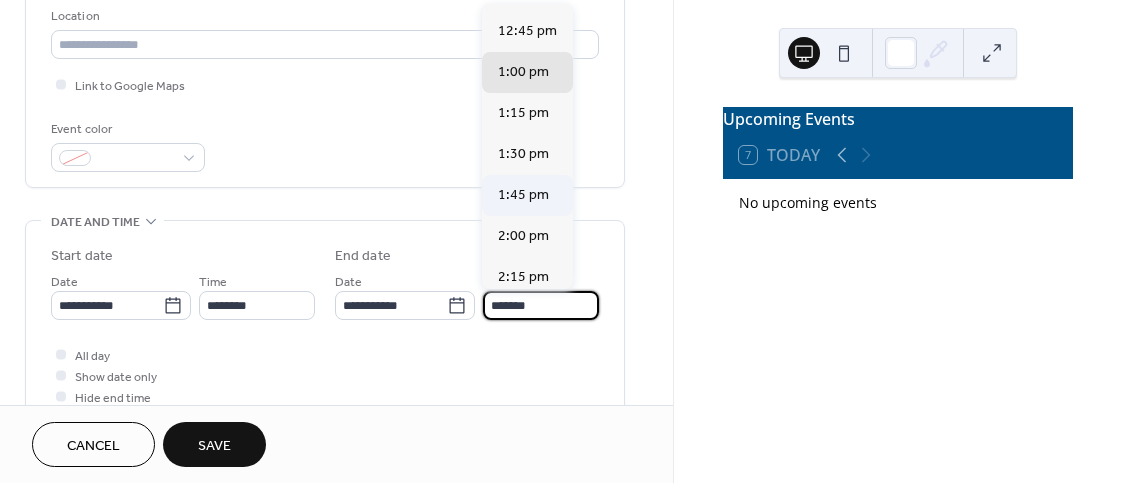 scroll, scrollTop: 136, scrollLeft: 0, axis: vertical 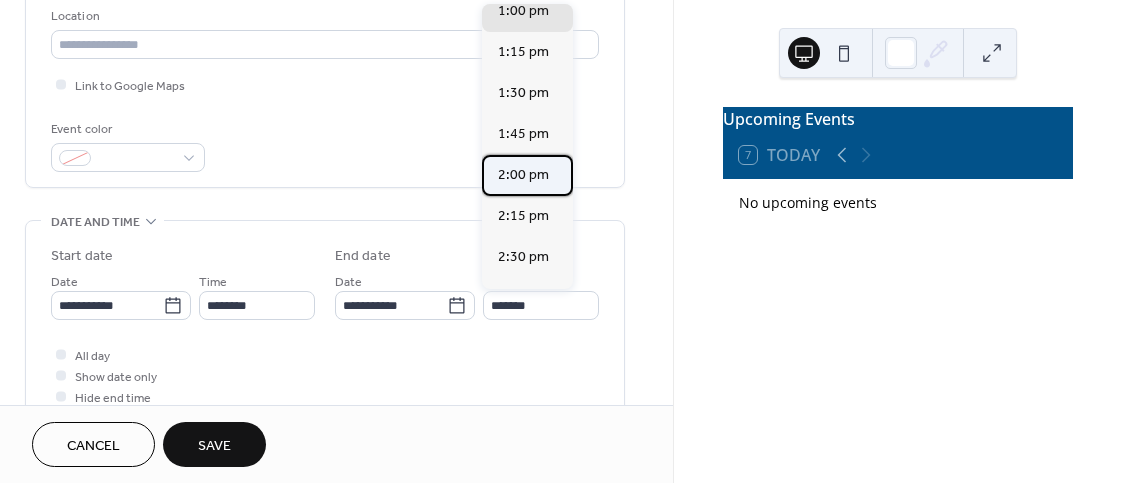 click on "2:00 pm" at bounding box center [523, 175] 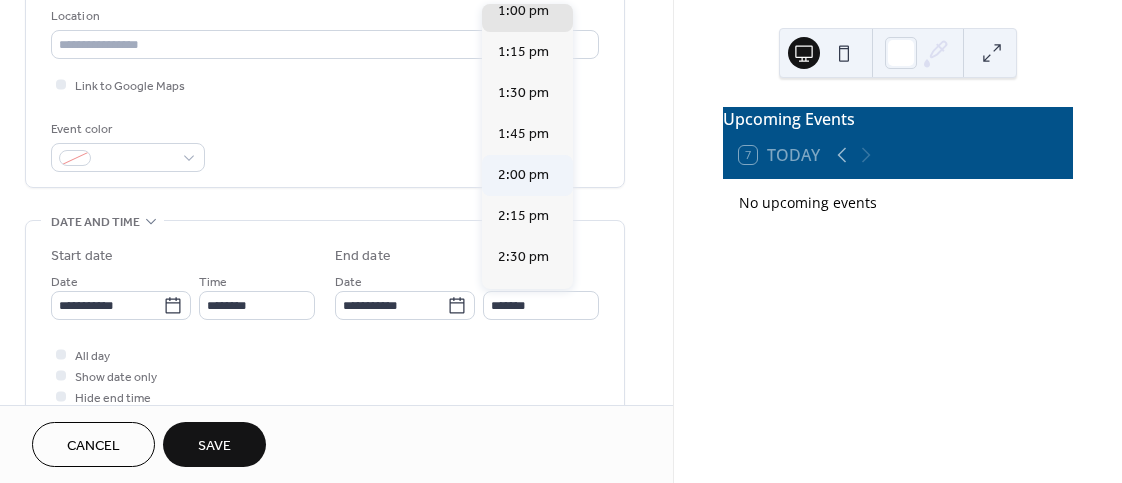 type on "*******" 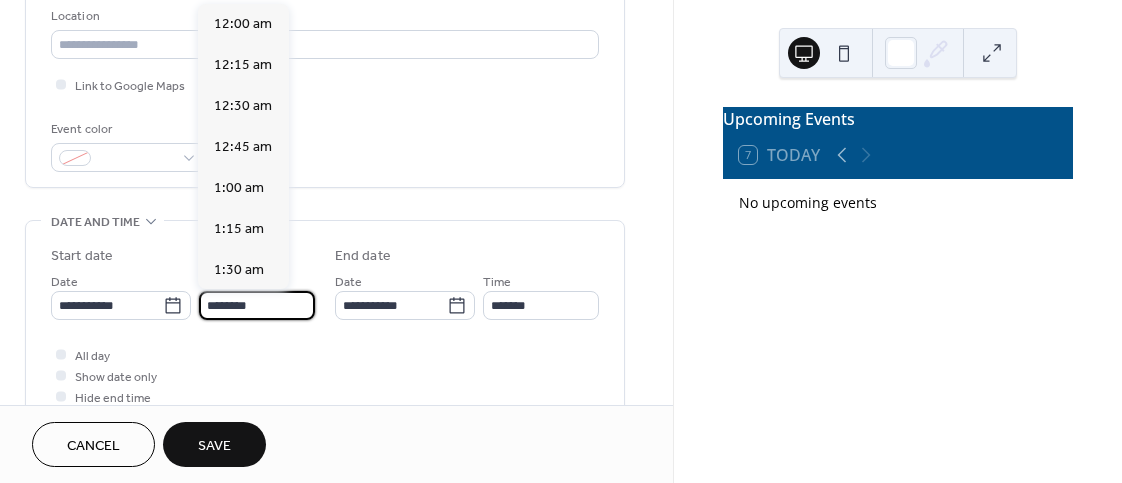 click on "********" at bounding box center (257, 305) 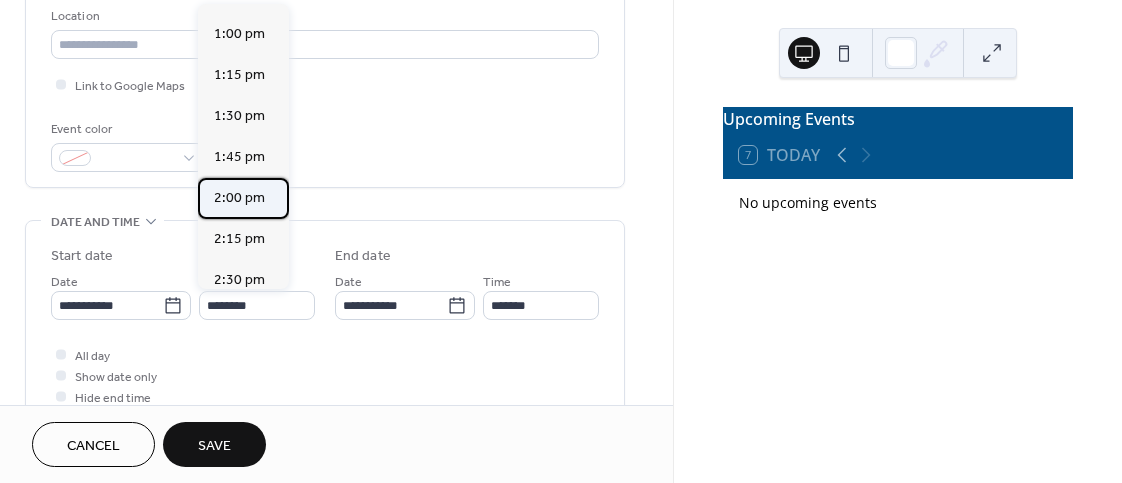 scroll, scrollTop: 2127, scrollLeft: 0, axis: vertical 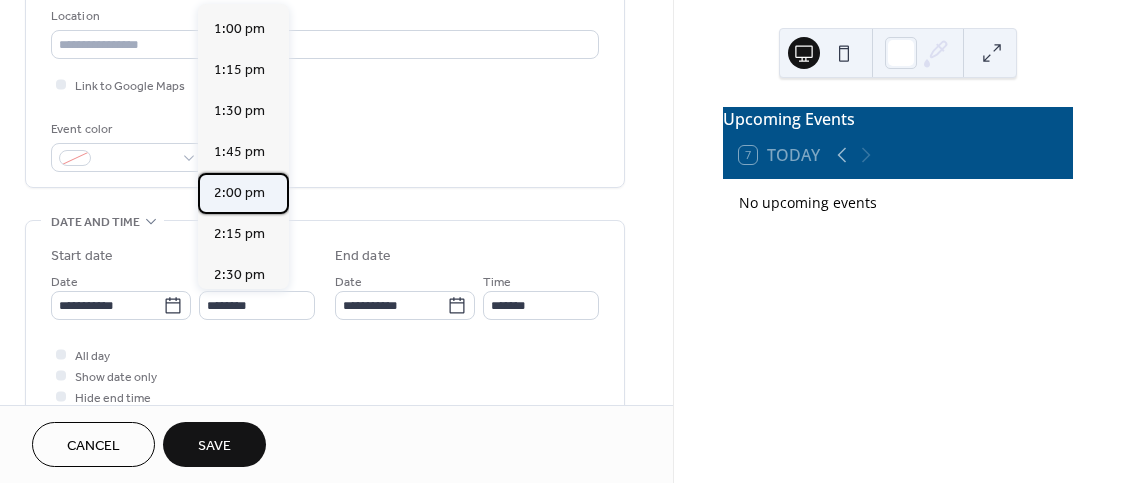 click on "2:00 pm" at bounding box center [243, 193] 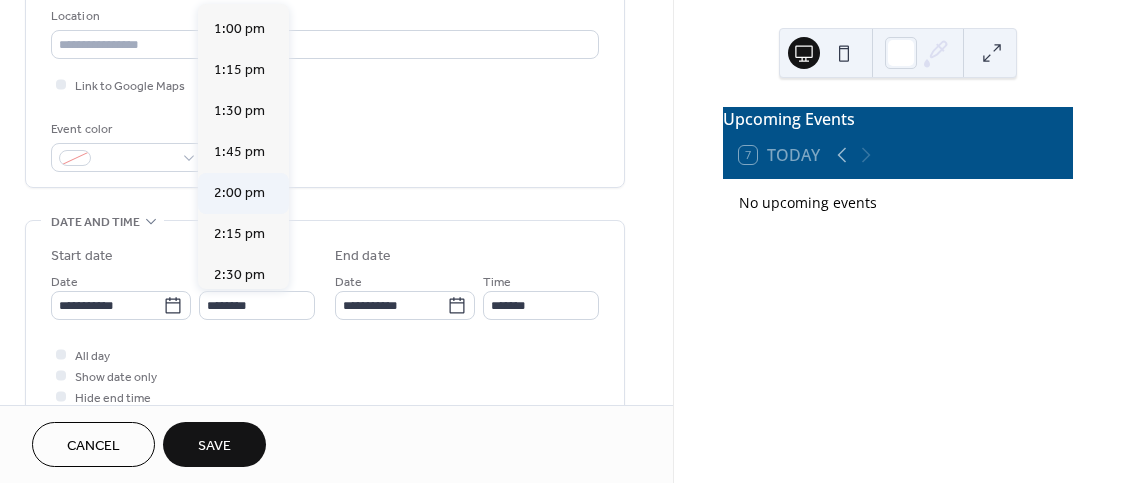 type on "*******" 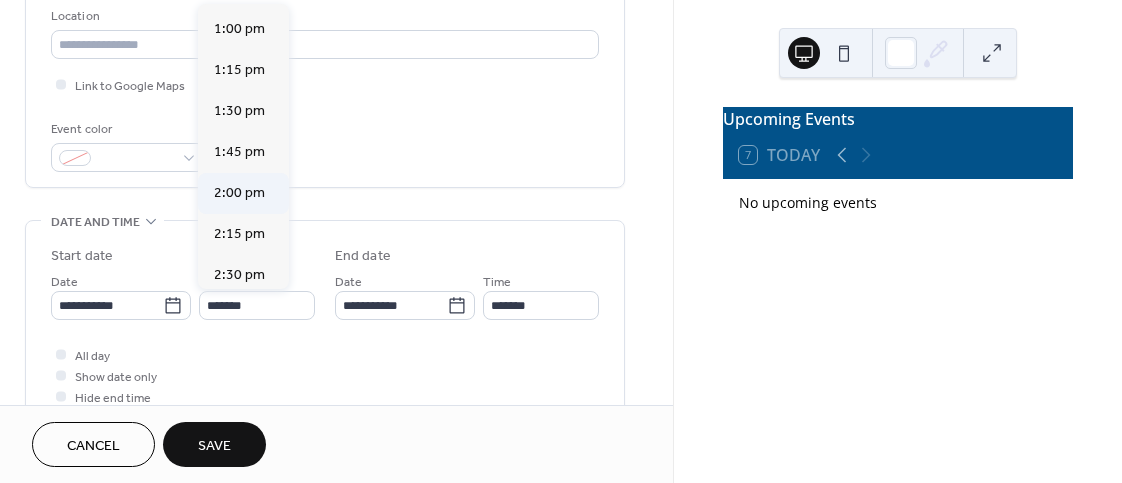 scroll, scrollTop: 0, scrollLeft: 0, axis: both 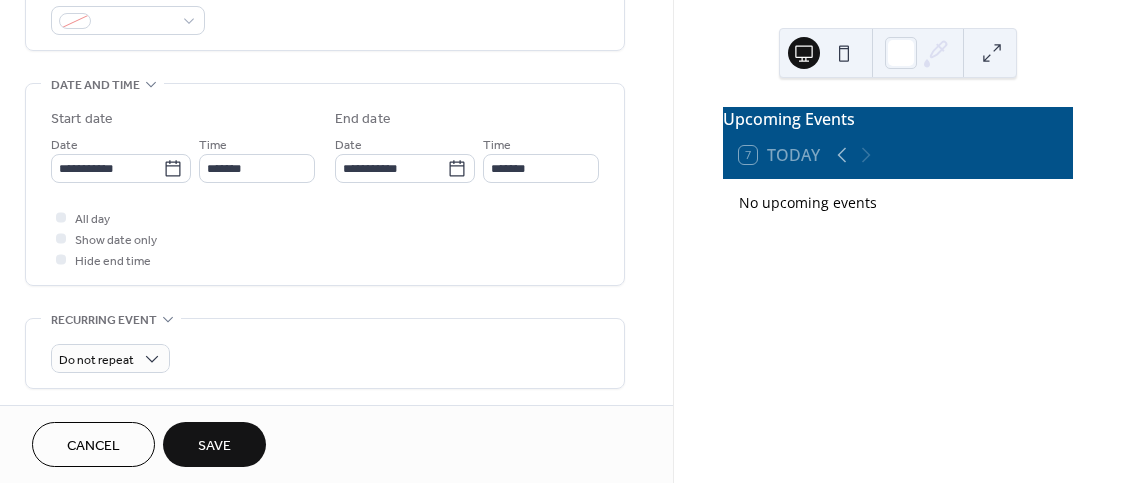 click on "Save" at bounding box center (214, 446) 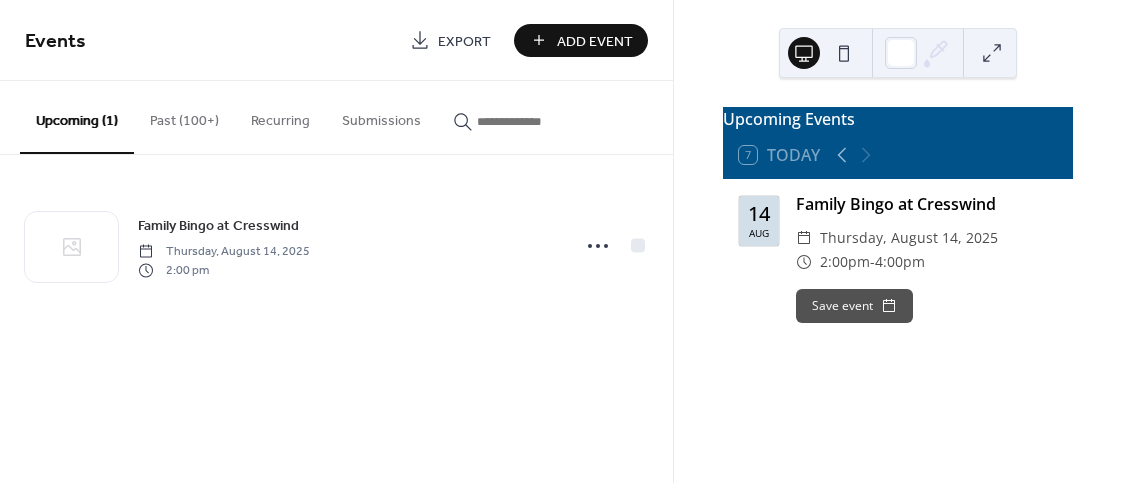 click on "Add Event" at bounding box center (595, 41) 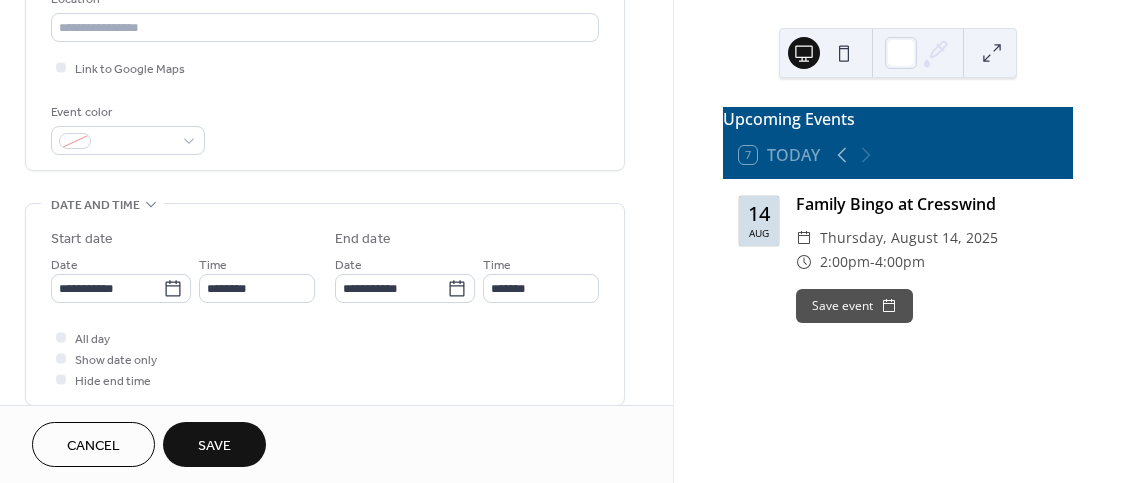 scroll, scrollTop: 454, scrollLeft: 0, axis: vertical 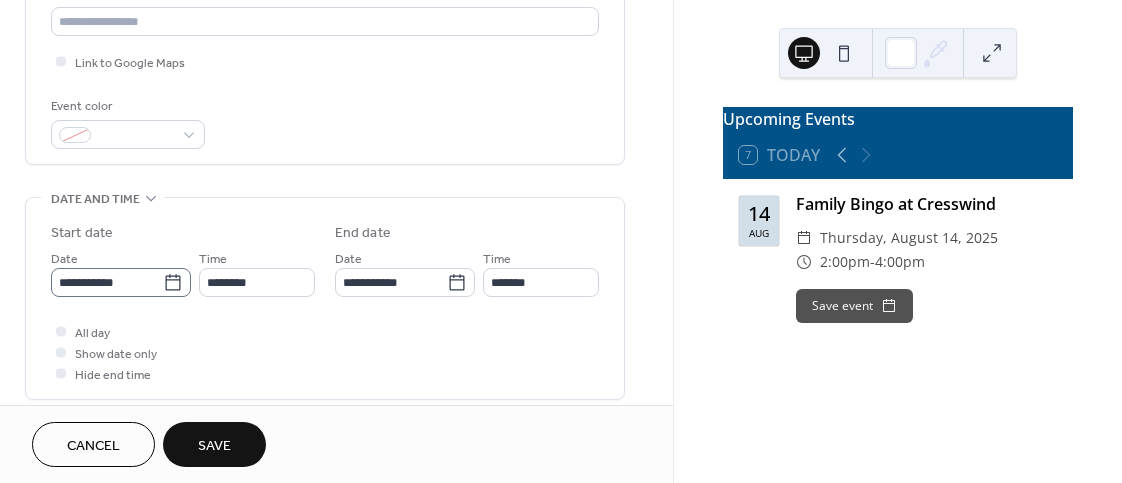type on "**********" 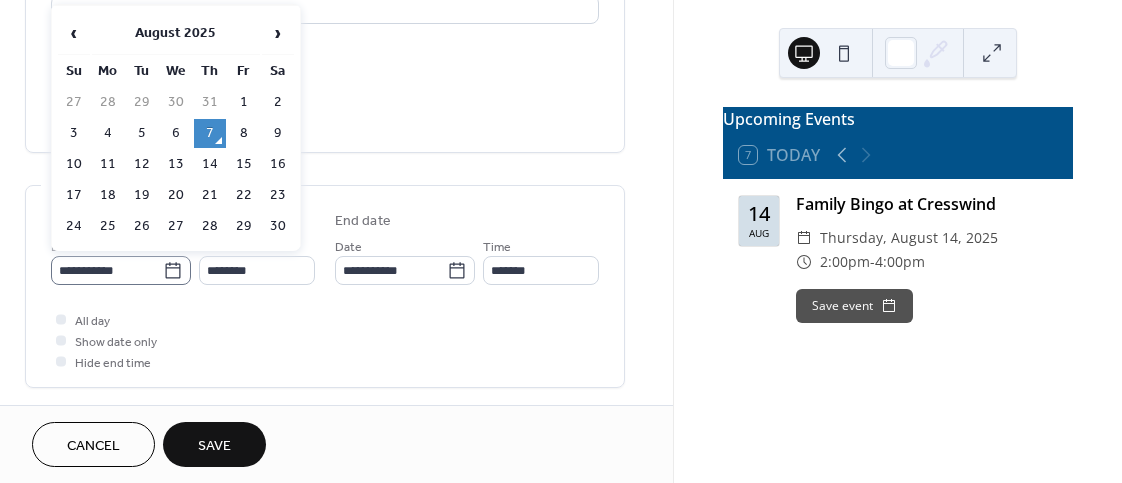 click on "**********" at bounding box center [325, 291] 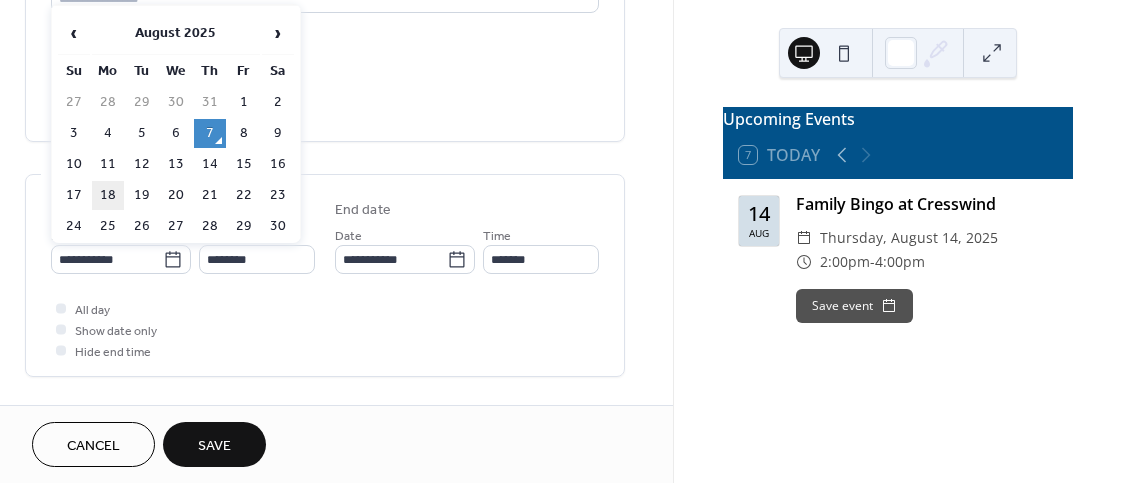 click on "18" at bounding box center (108, 195) 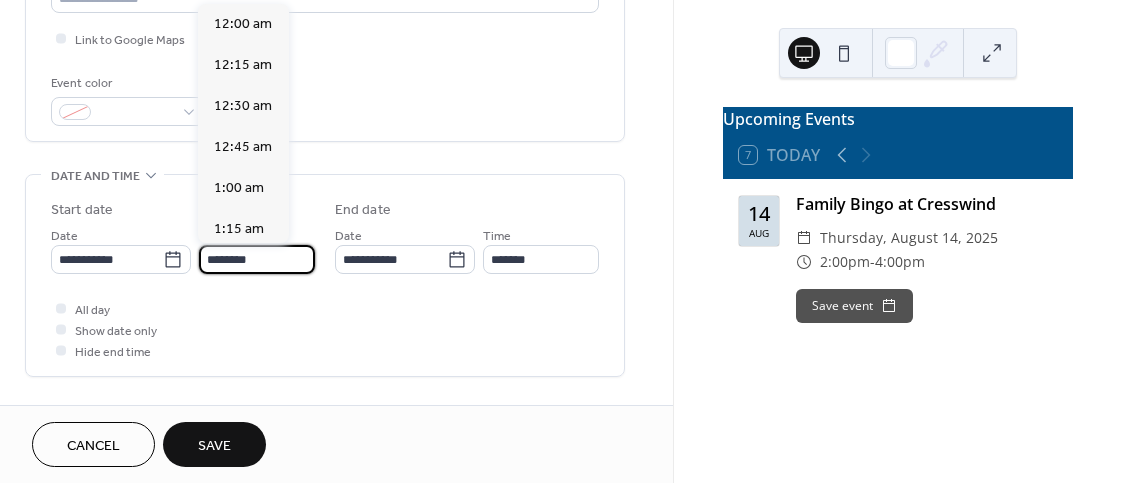 click on "********" at bounding box center [257, 259] 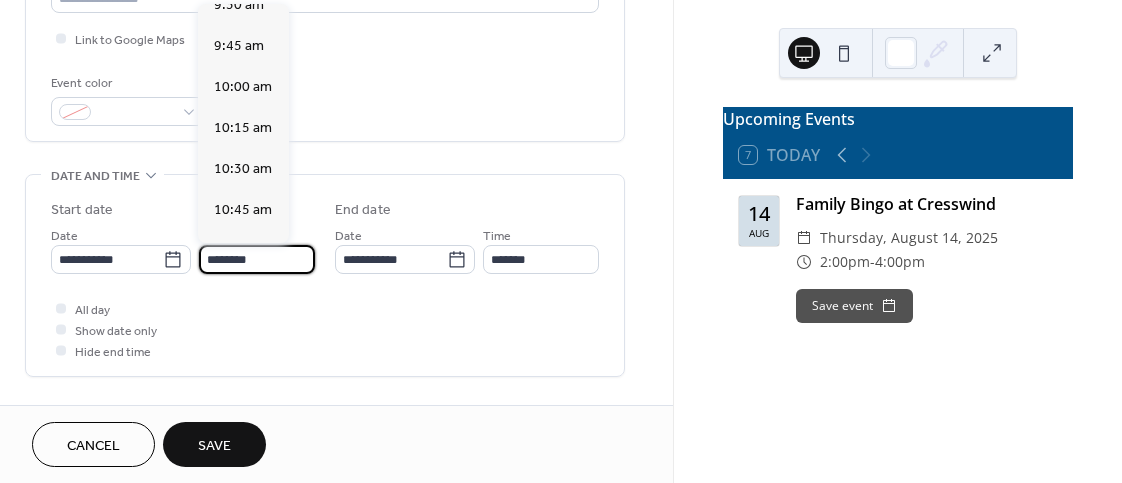 scroll, scrollTop: 1576, scrollLeft: 0, axis: vertical 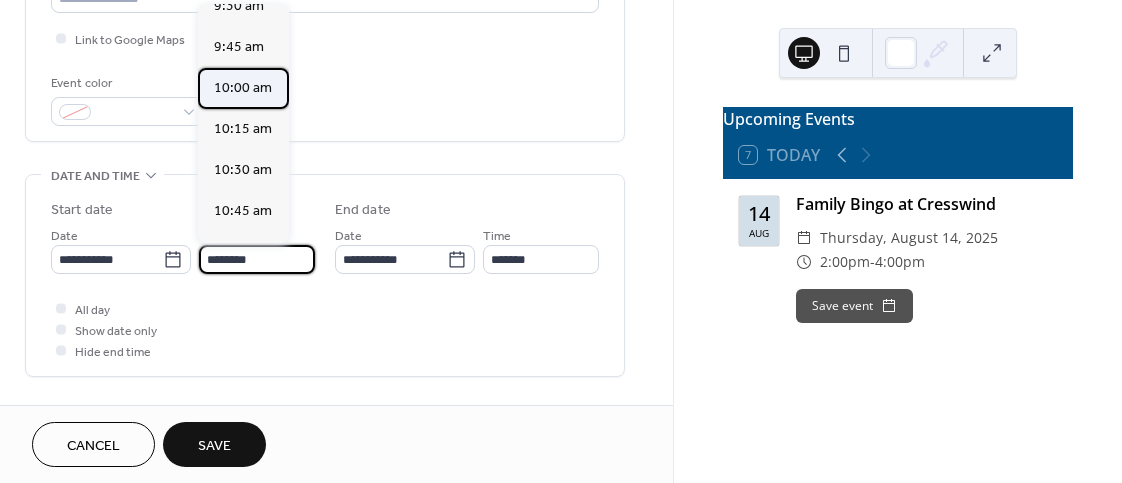 click on "10:00 am" at bounding box center [243, 88] 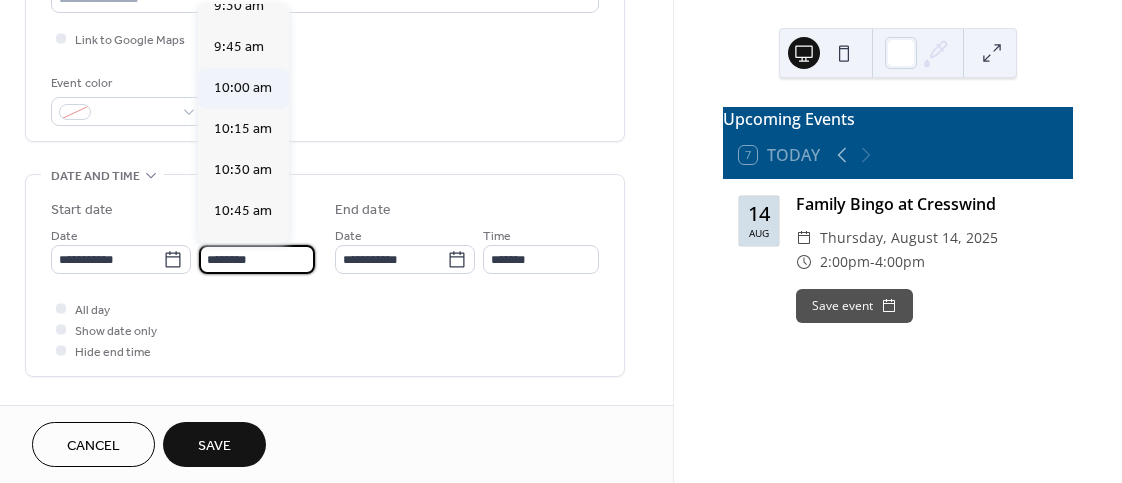 type on "********" 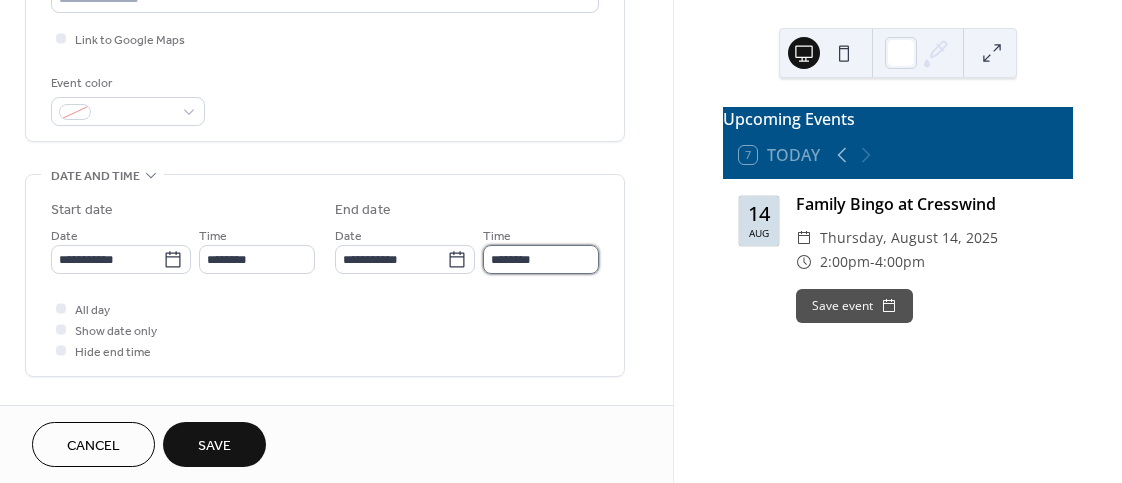 click on "********" at bounding box center [541, 259] 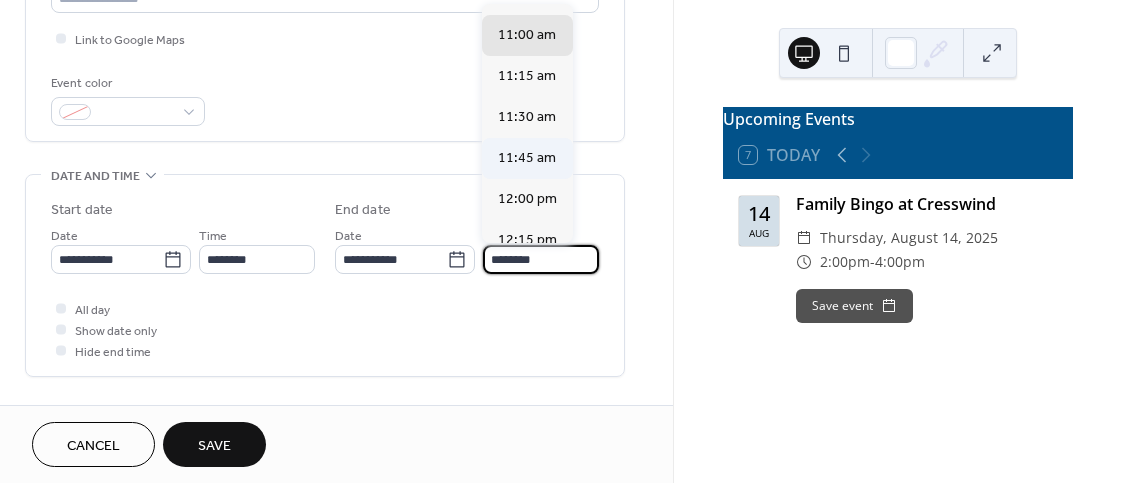 scroll, scrollTop: 159, scrollLeft: 0, axis: vertical 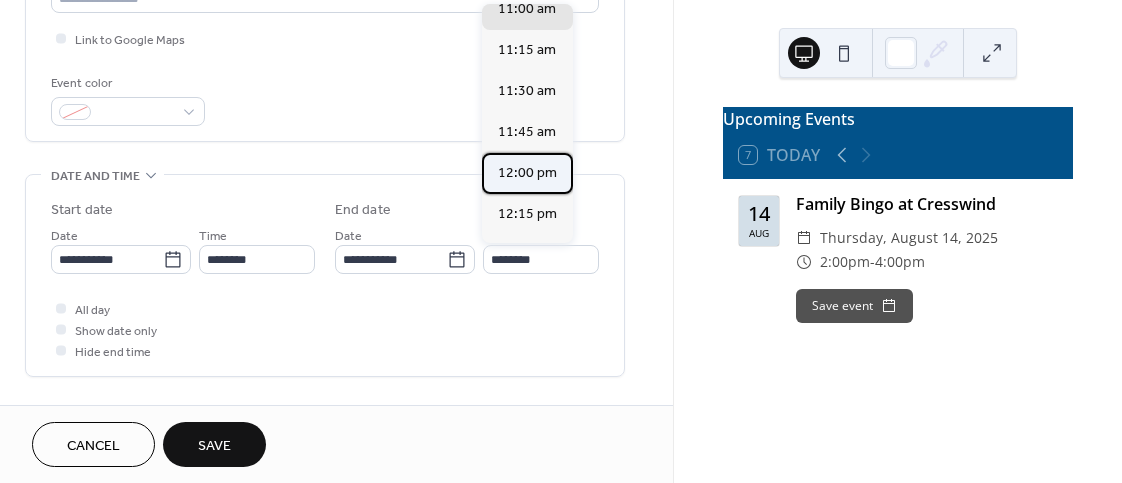 click on "12:00 pm" at bounding box center (527, 173) 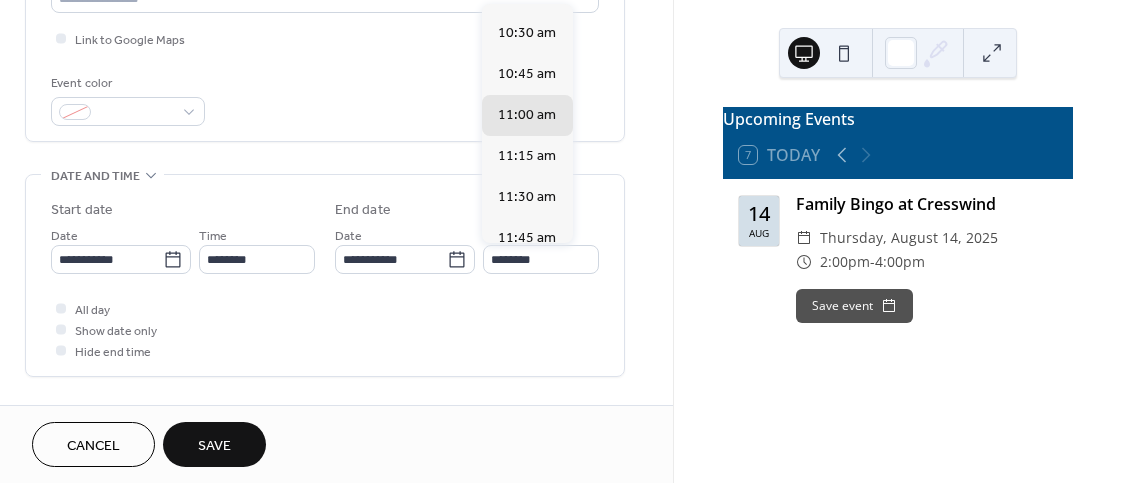 type on "********" 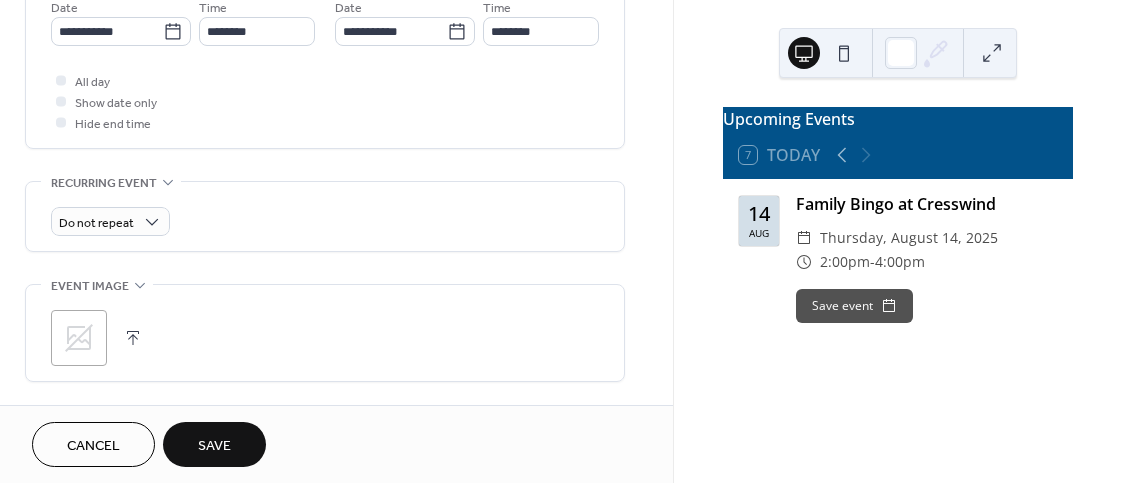 scroll, scrollTop: 623, scrollLeft: 0, axis: vertical 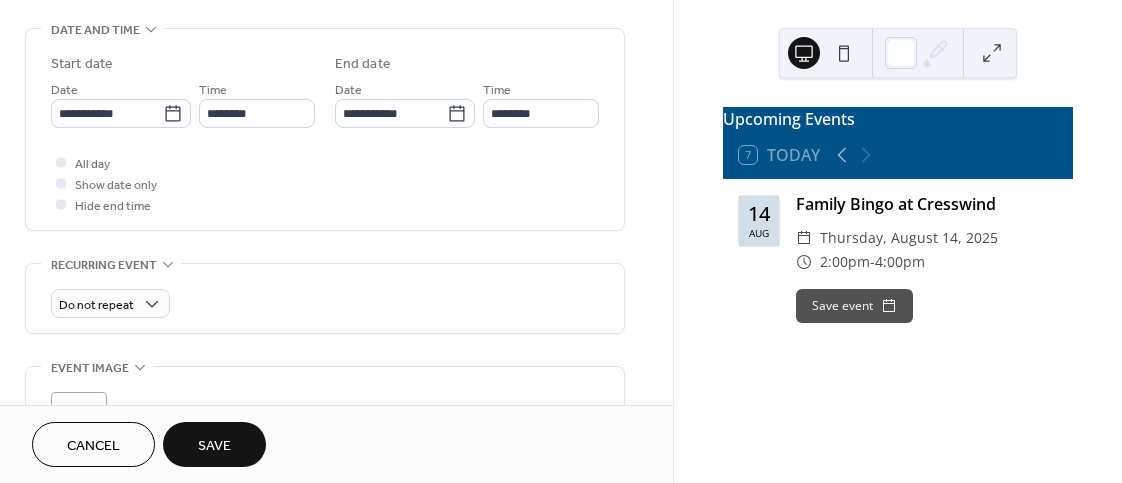click on "Save" at bounding box center [214, 446] 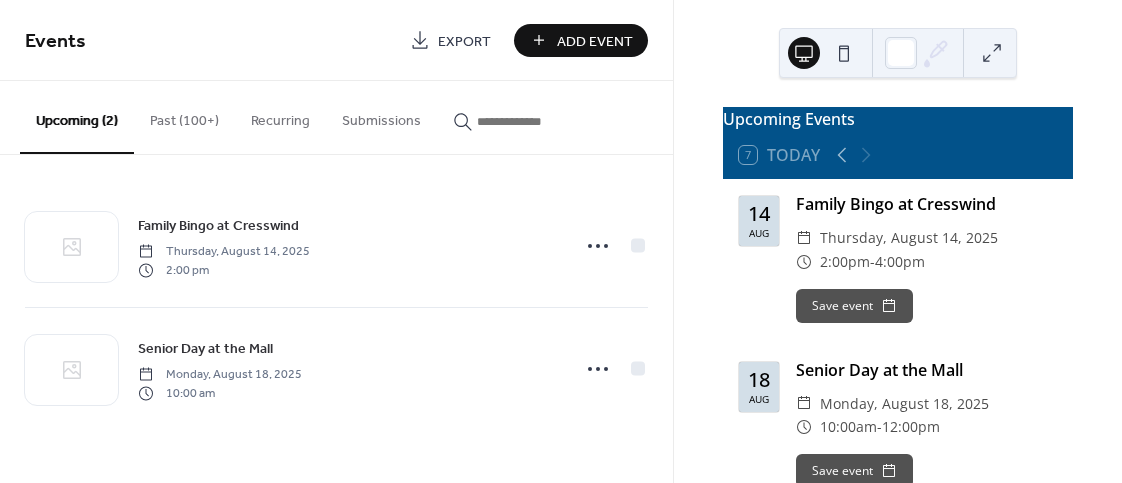 click on "Add Event" at bounding box center (595, 41) 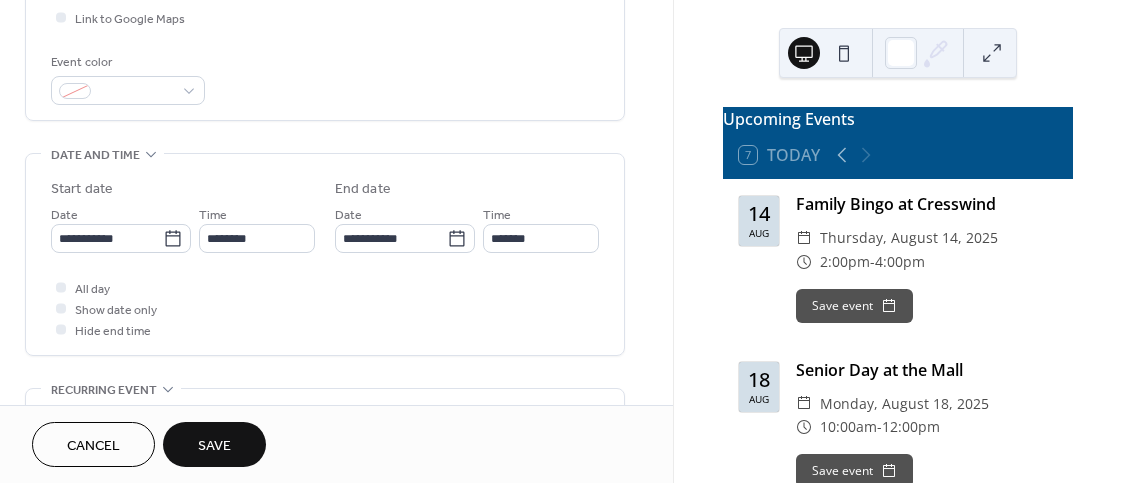 scroll, scrollTop: 500, scrollLeft: 0, axis: vertical 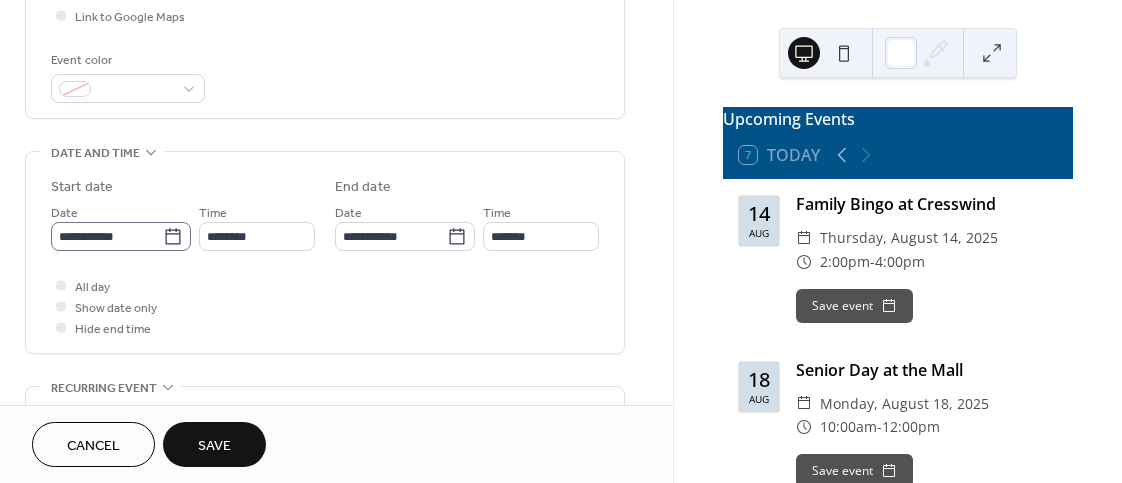 type on "**********" 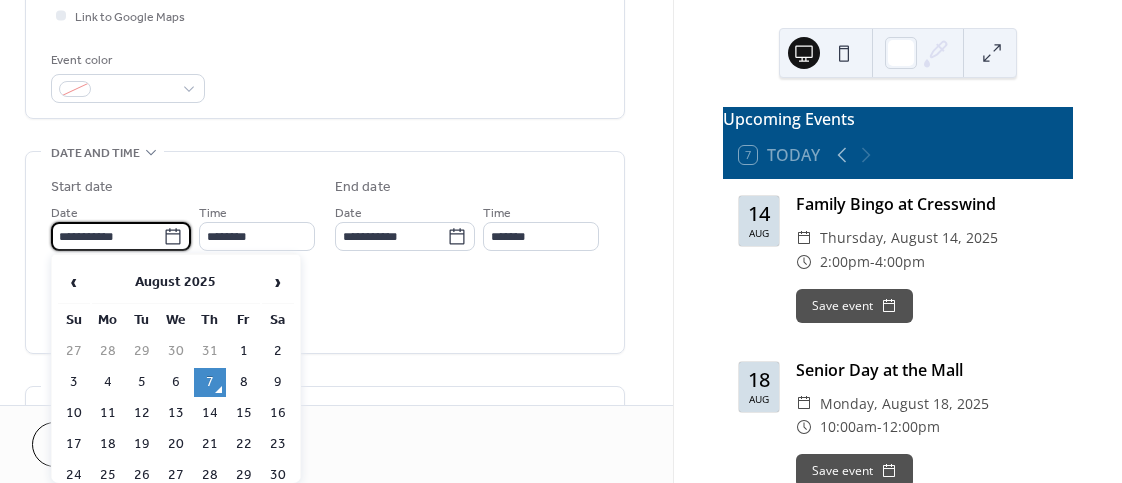 click on "**********" at bounding box center (107, 236) 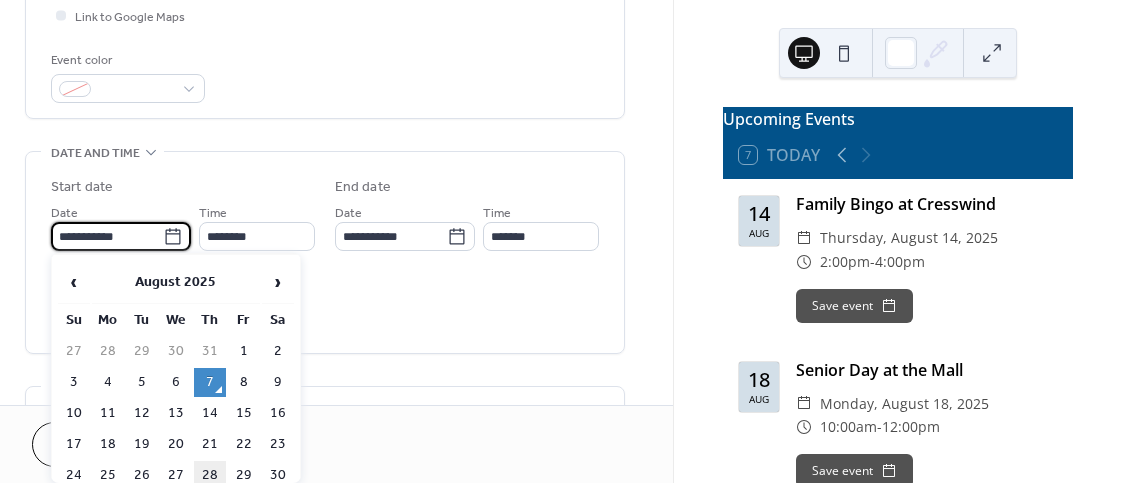 click on "28" at bounding box center (210, 475) 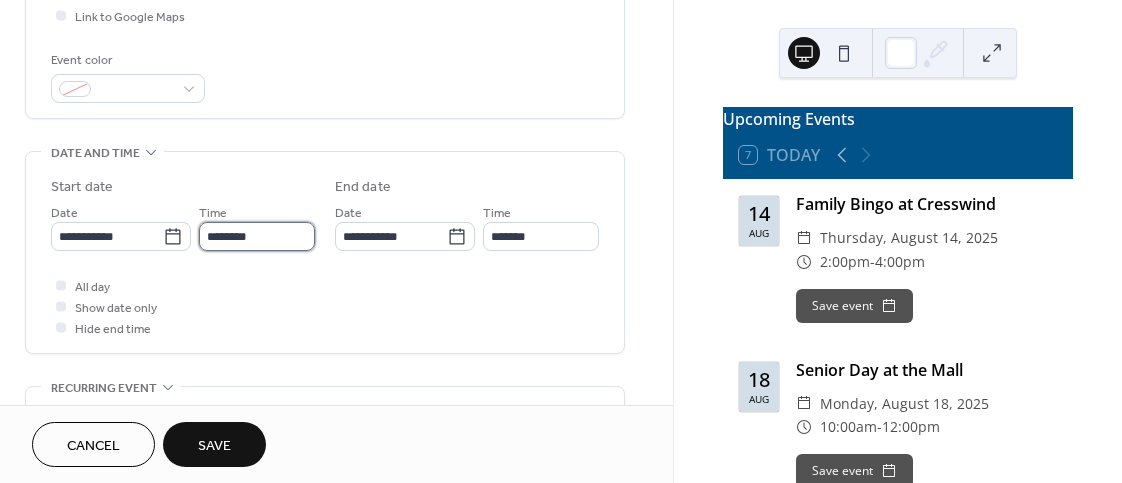 click on "********" at bounding box center (257, 236) 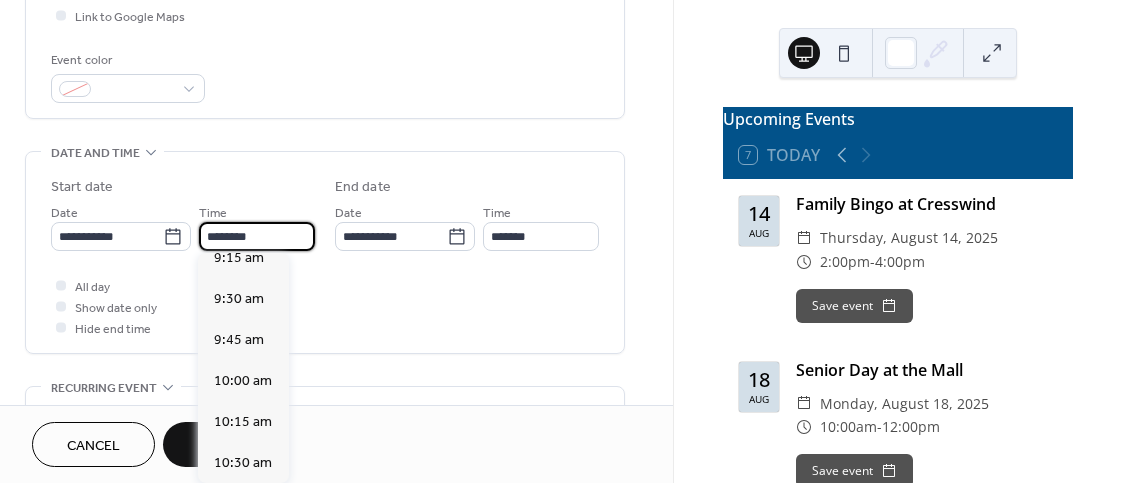 scroll, scrollTop: 1507, scrollLeft: 0, axis: vertical 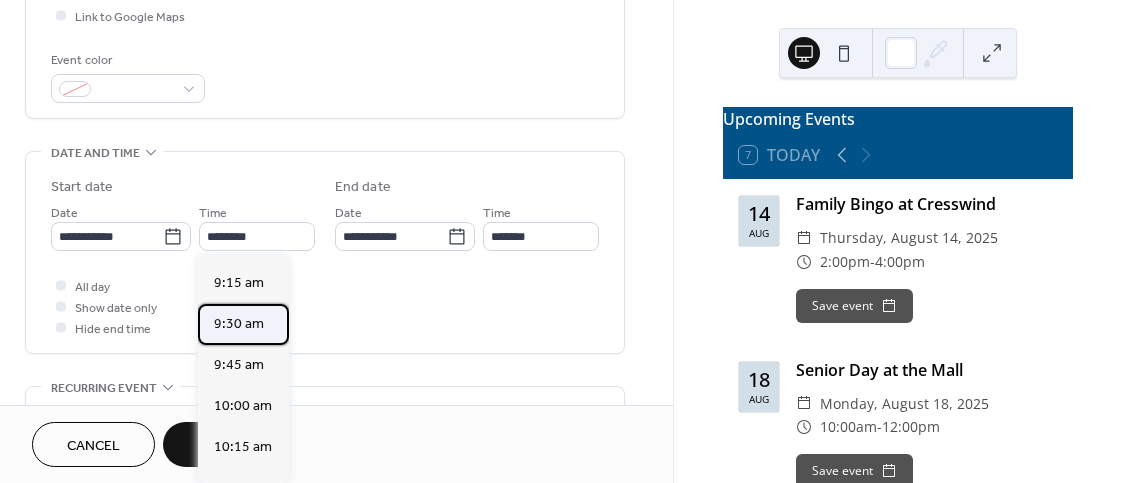 click on "9:30 am" at bounding box center (239, 324) 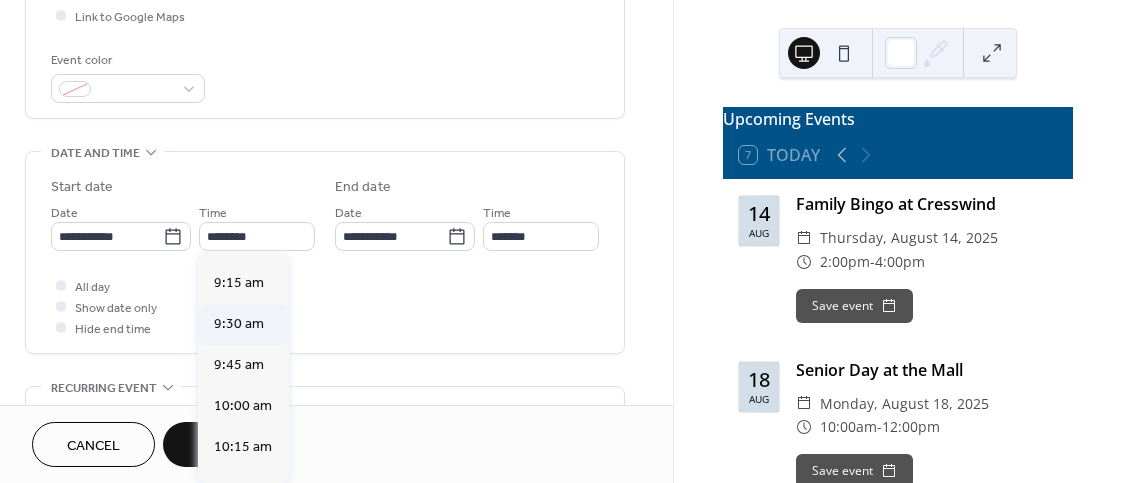 type on "*******" 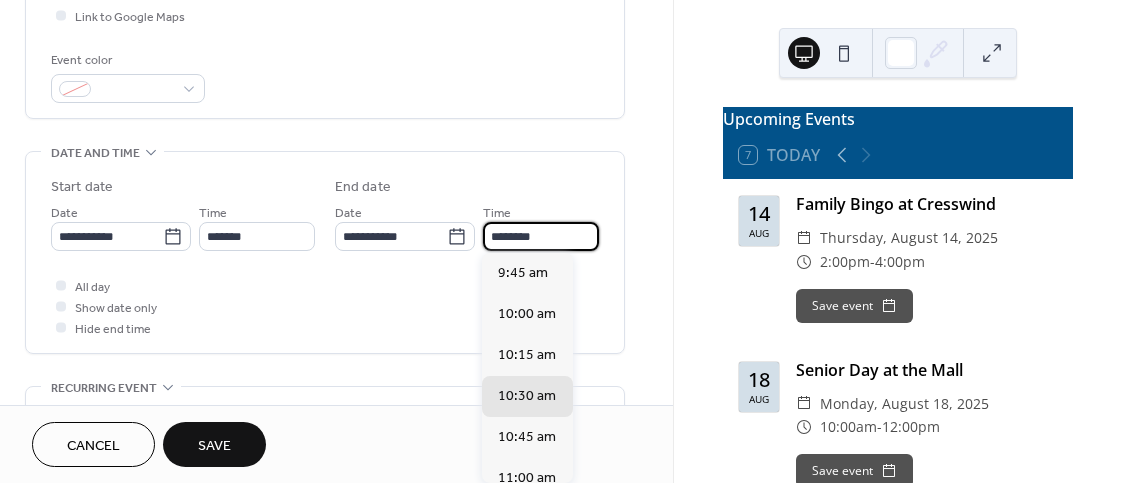 click on "********" at bounding box center (541, 236) 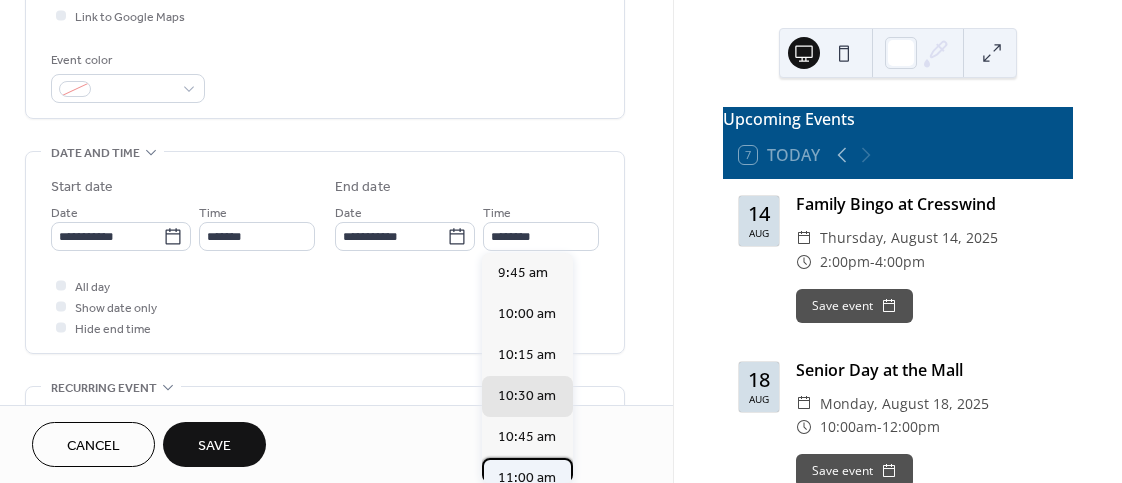 click on "11:00 am" at bounding box center [527, 478] 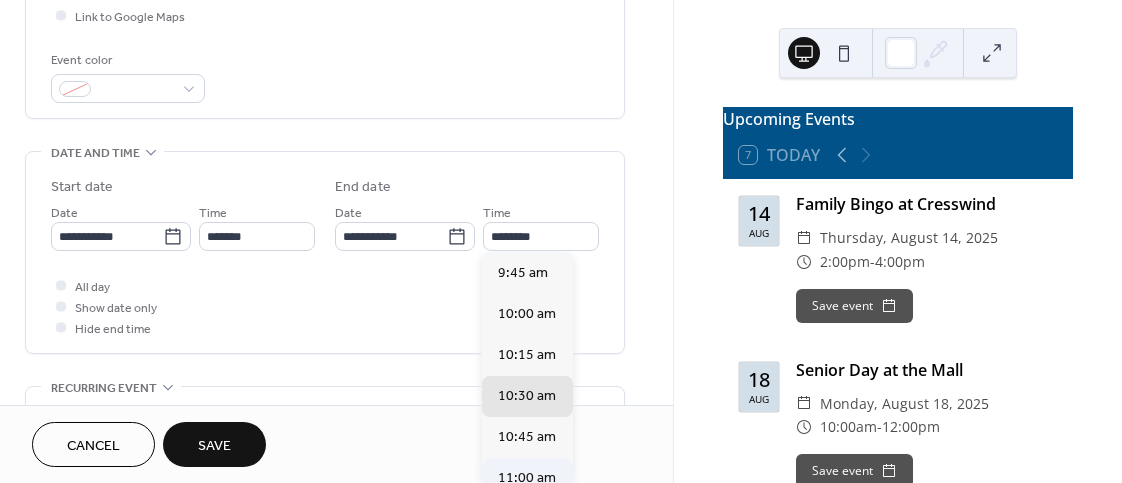 type on "********" 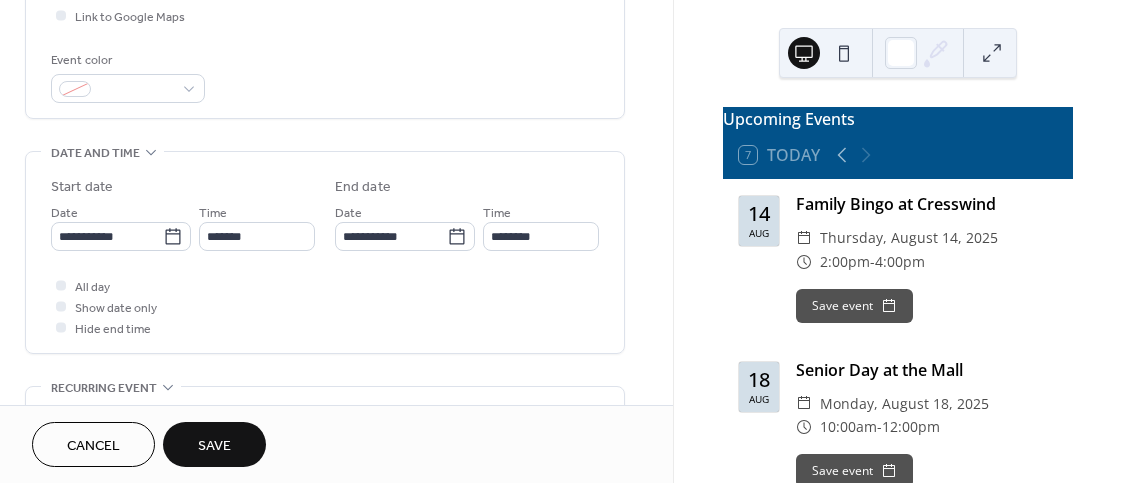 click on "Save" at bounding box center [214, 446] 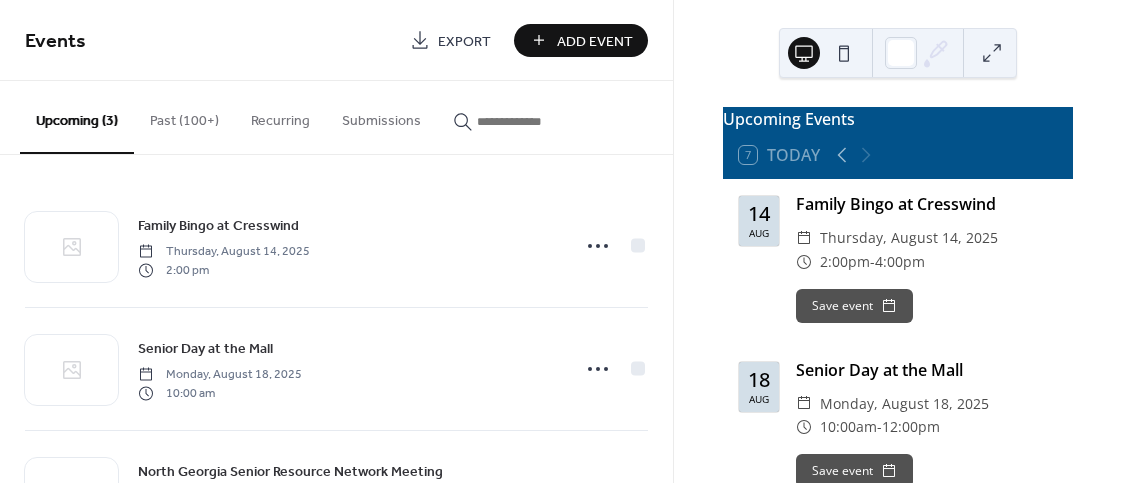 click on "Add Event" at bounding box center [595, 41] 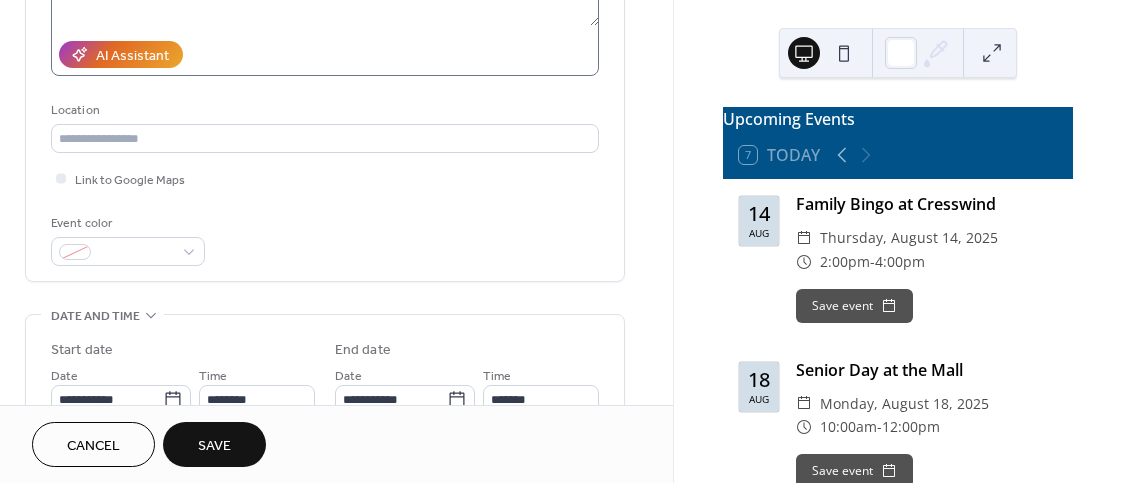 scroll, scrollTop: 409, scrollLeft: 0, axis: vertical 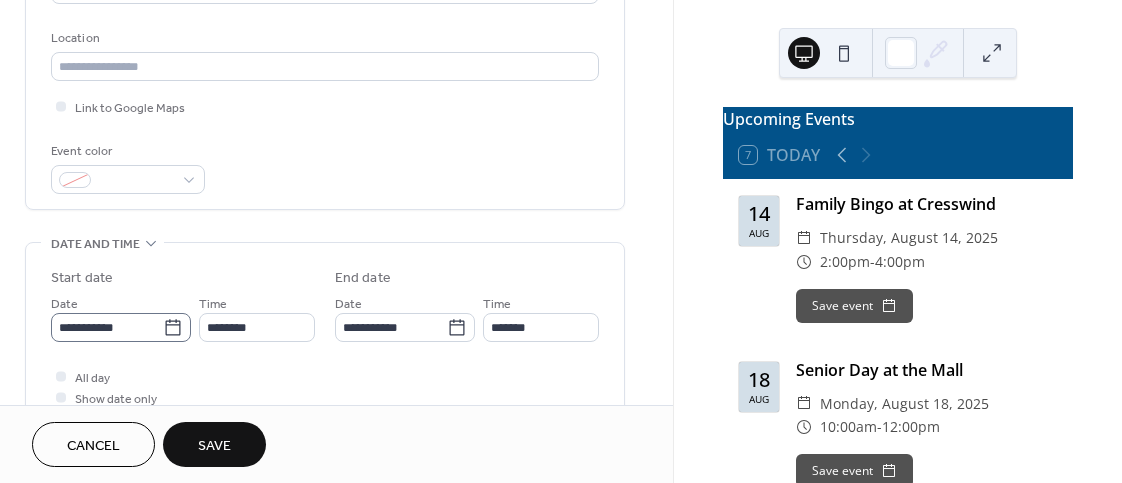 type on "**********" 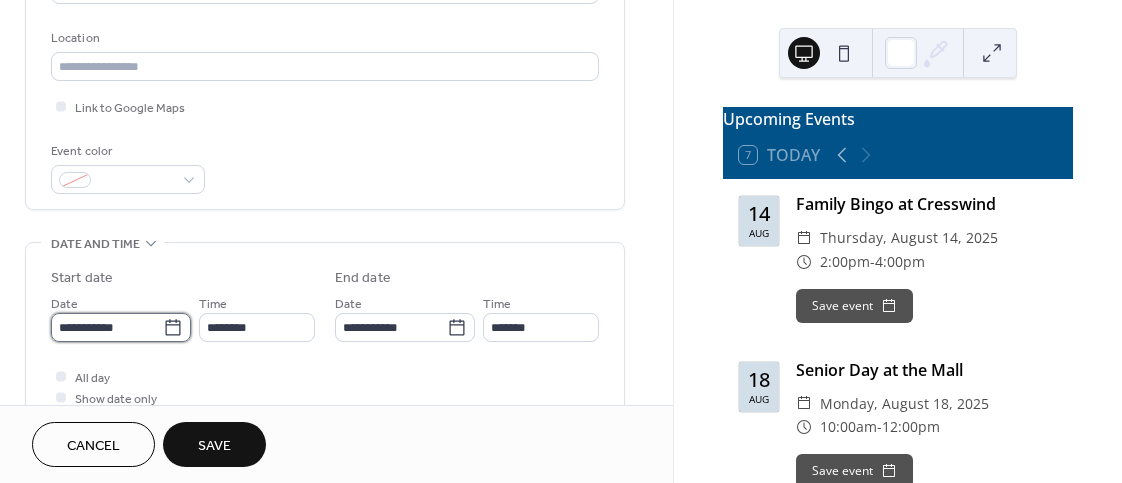 click on "**********" at bounding box center (107, 327) 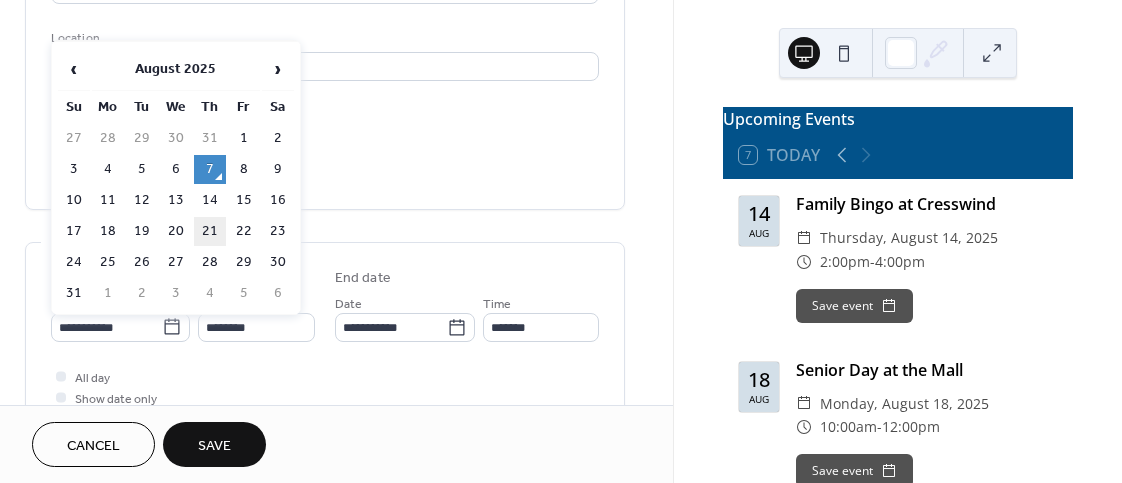 scroll, scrollTop: 0, scrollLeft: 0, axis: both 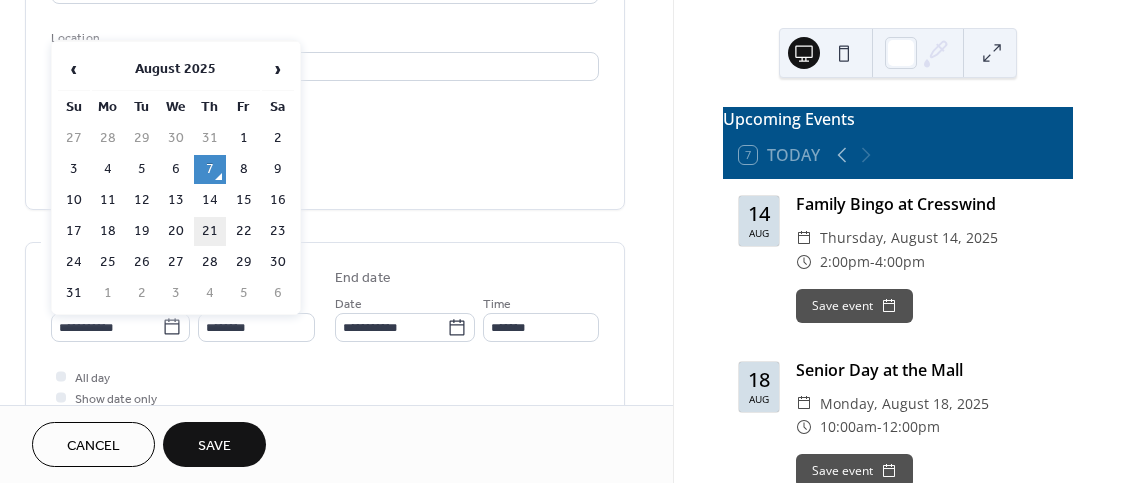 click on "21" at bounding box center [210, 231] 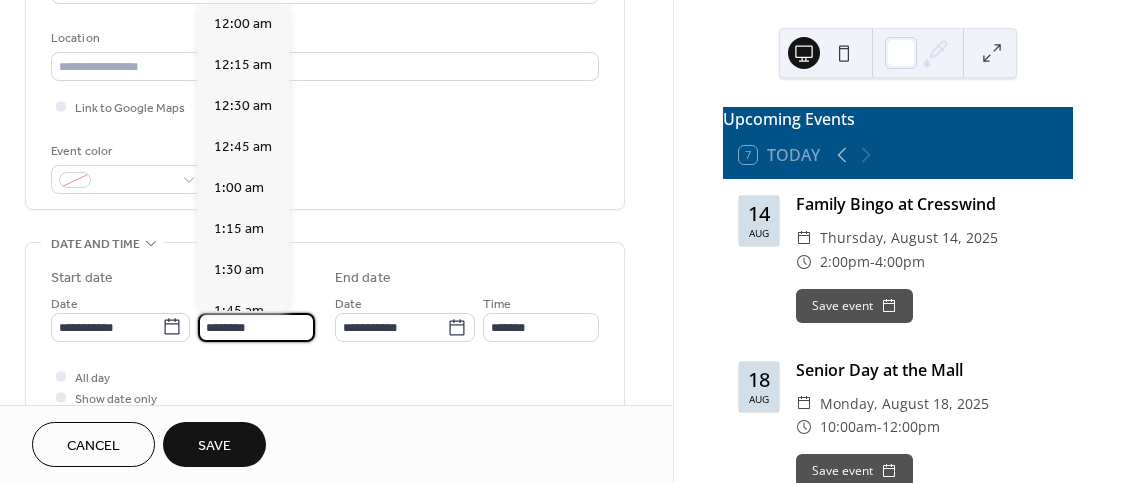 click on "********" at bounding box center [256, 327] 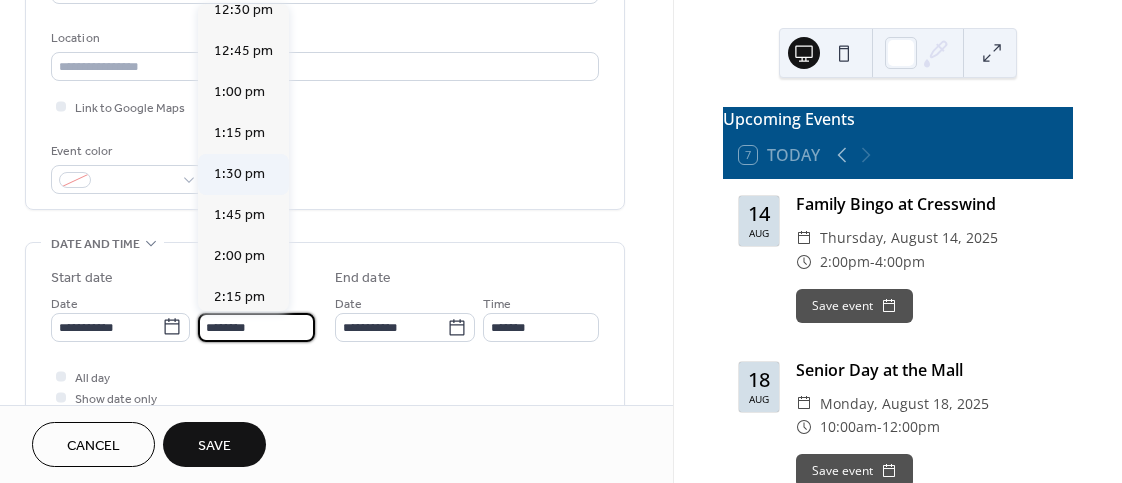 scroll, scrollTop: 2099, scrollLeft: 0, axis: vertical 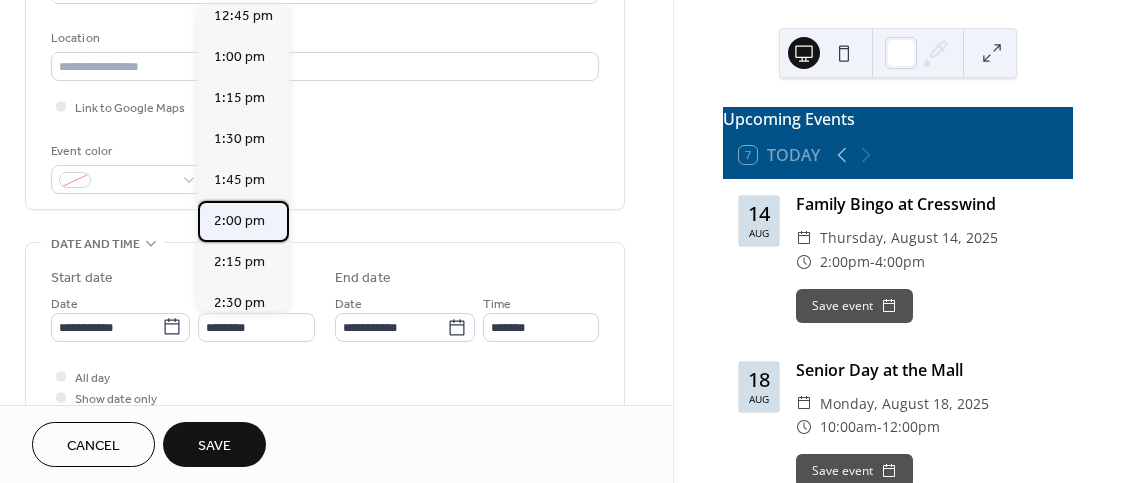 click on "2:00 pm" at bounding box center [239, 221] 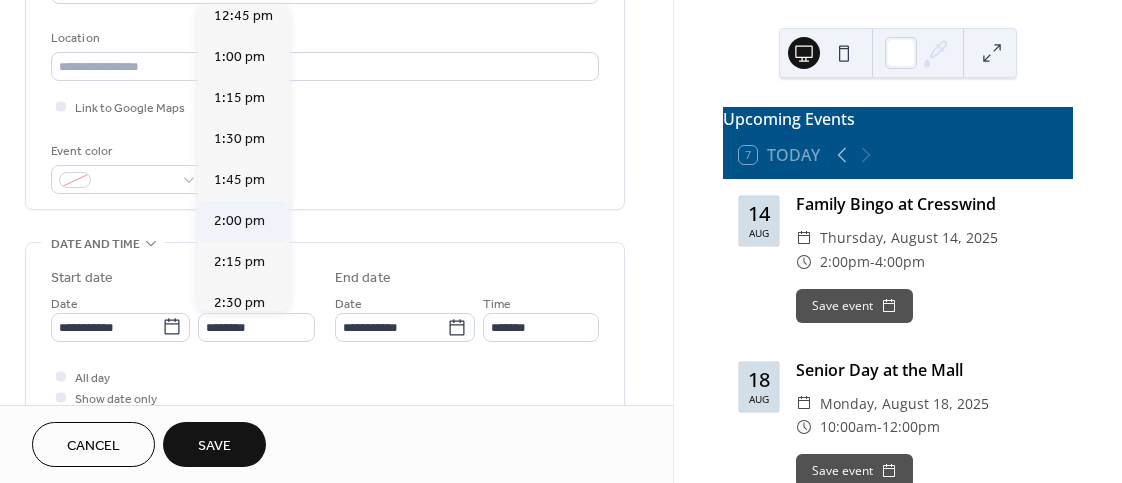 type on "*******" 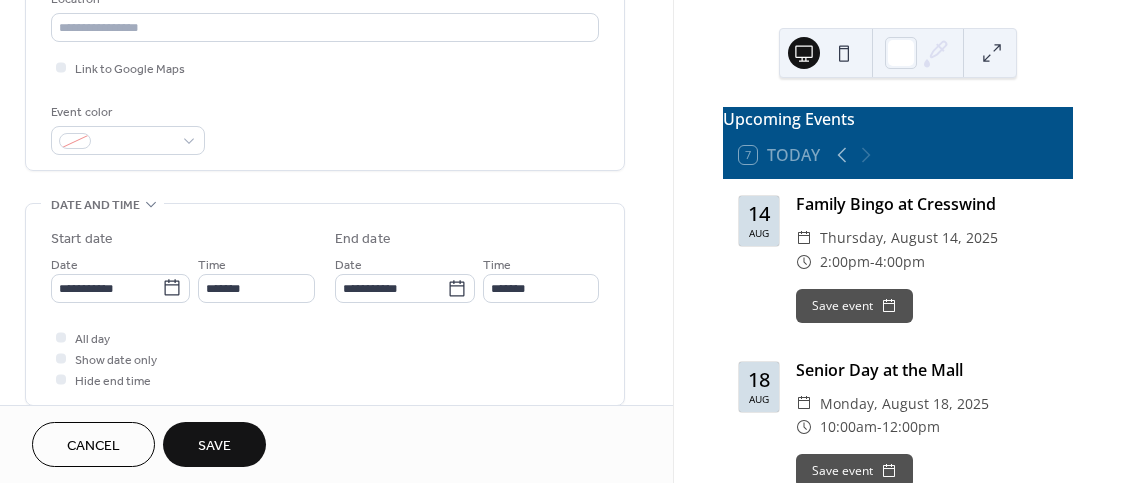 scroll, scrollTop: 454, scrollLeft: 0, axis: vertical 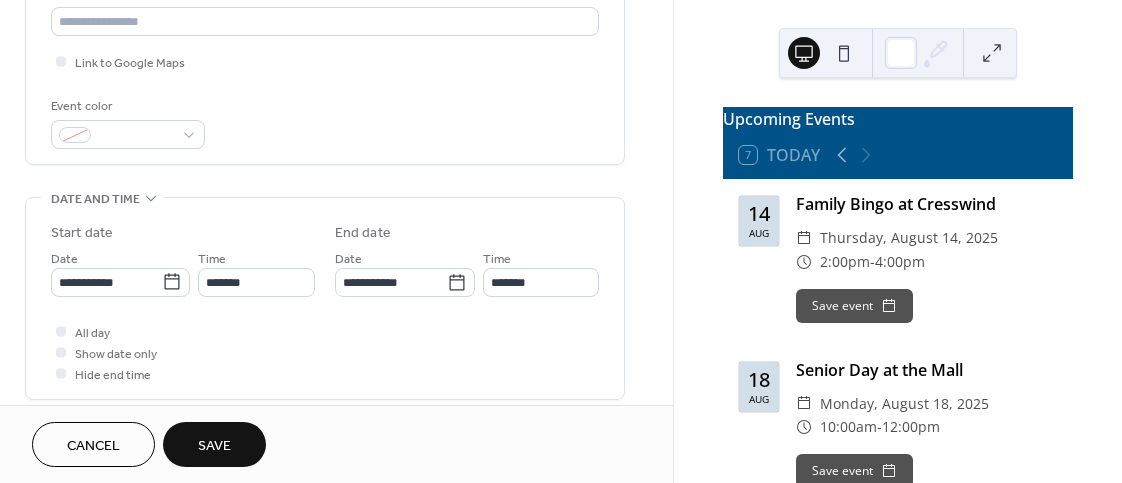 click on "Save" at bounding box center [214, 446] 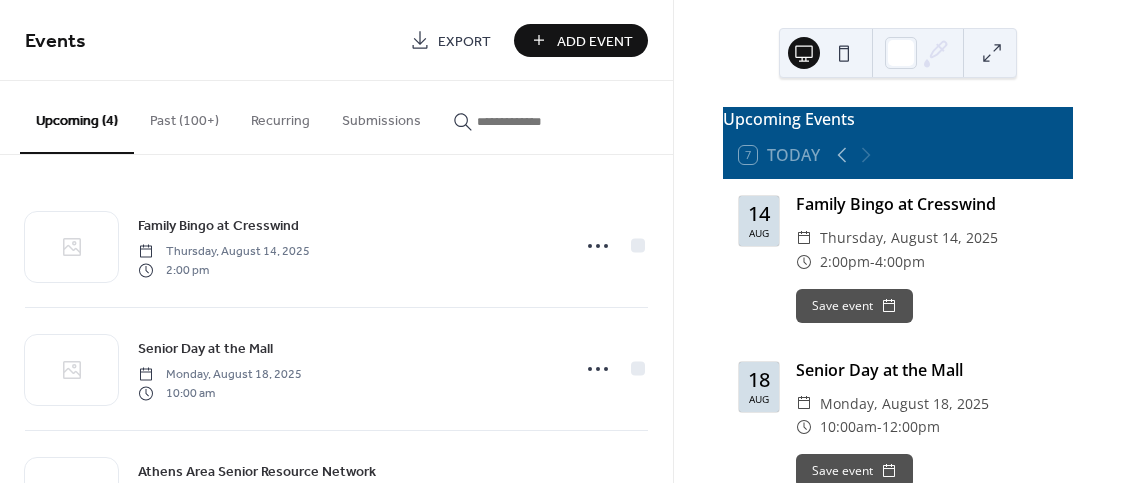 scroll, scrollTop: 0, scrollLeft: 0, axis: both 